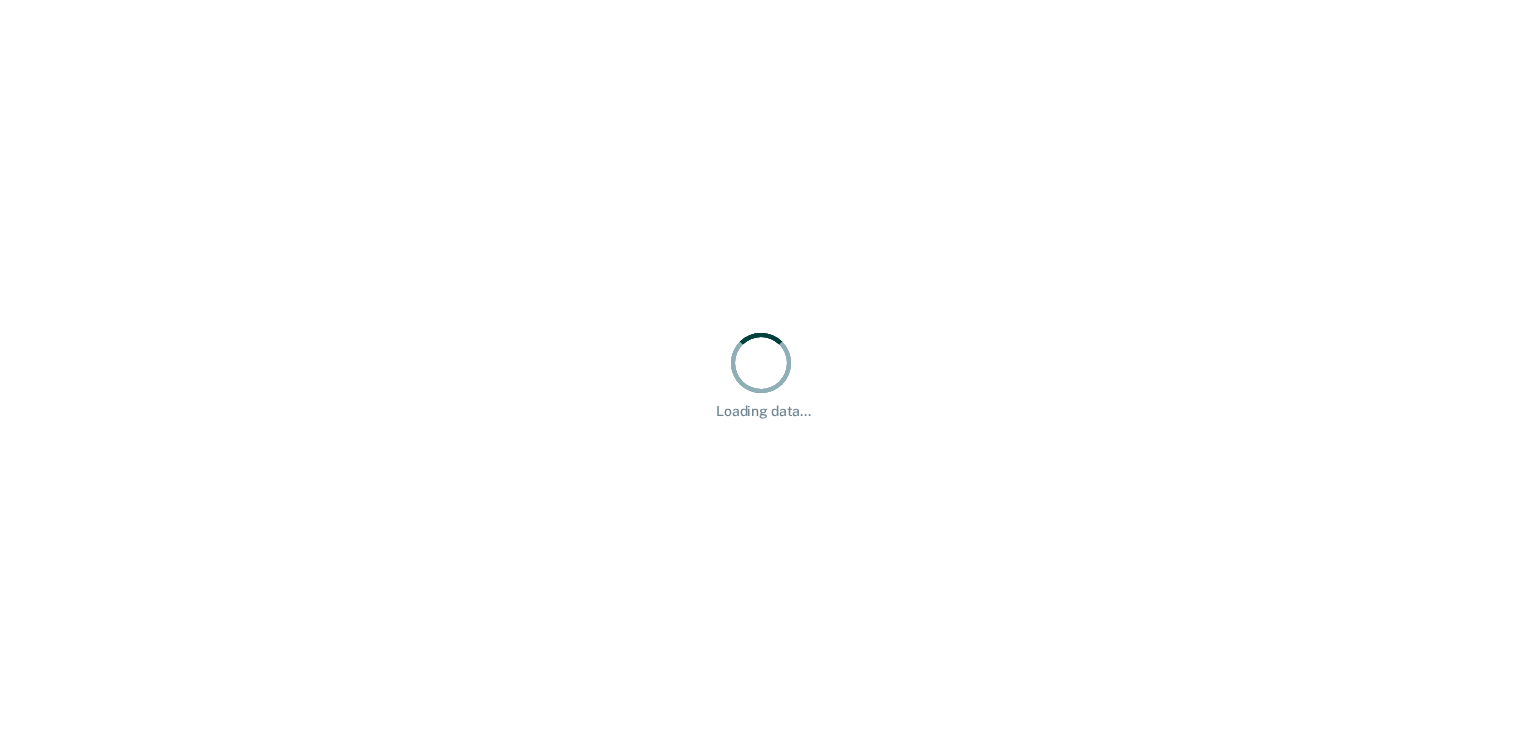 scroll, scrollTop: 0, scrollLeft: 0, axis: both 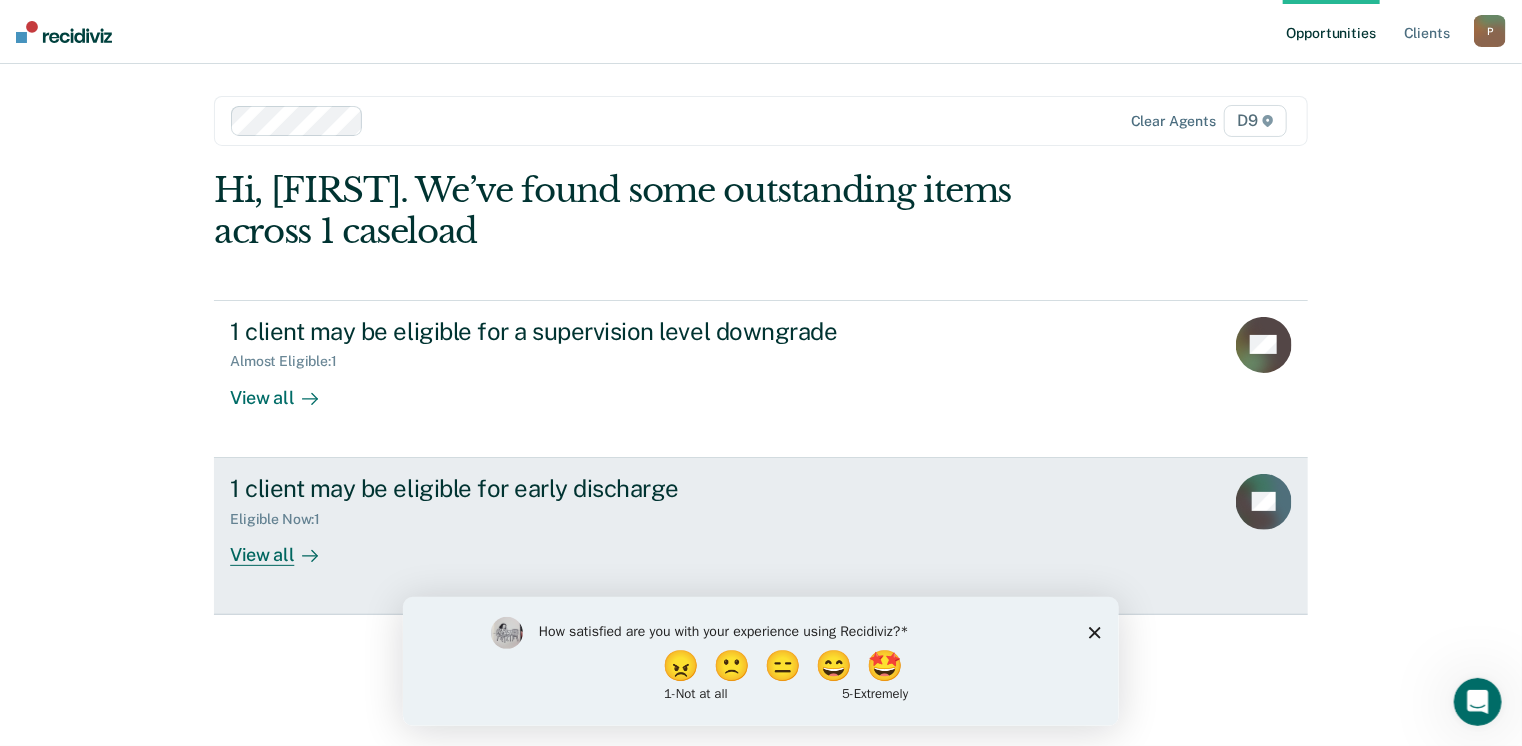 click on "View all" at bounding box center [286, 546] 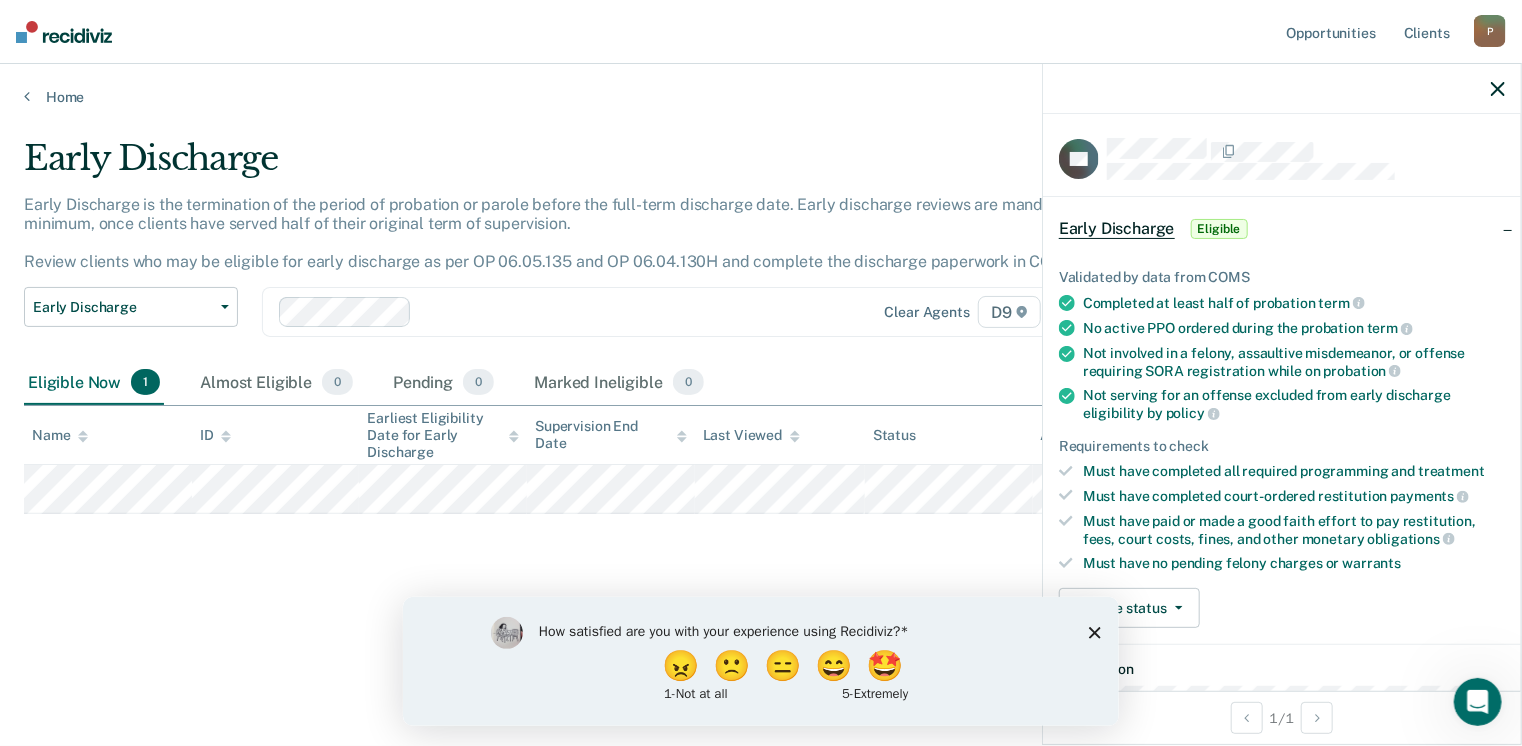 click 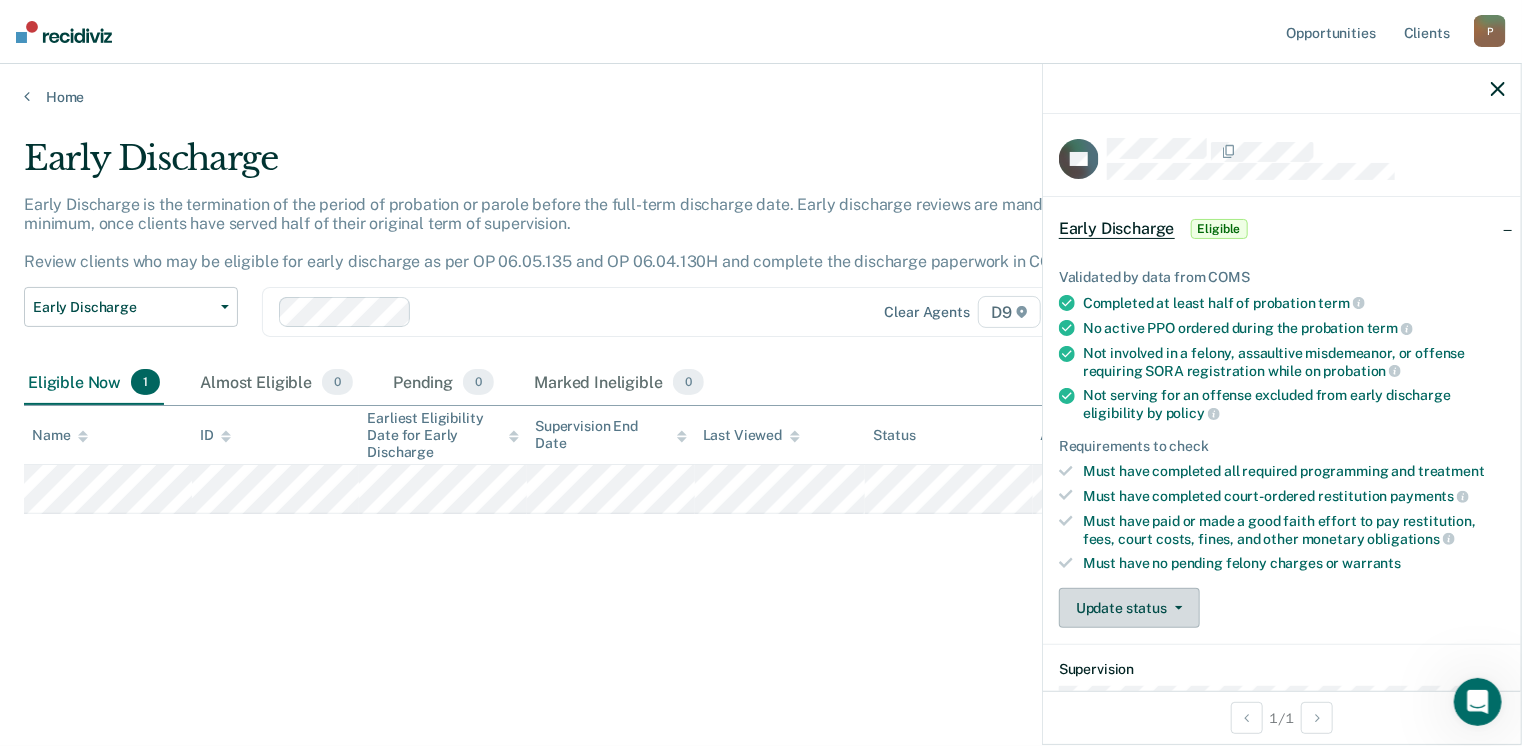 click on "Update status" at bounding box center [1129, 608] 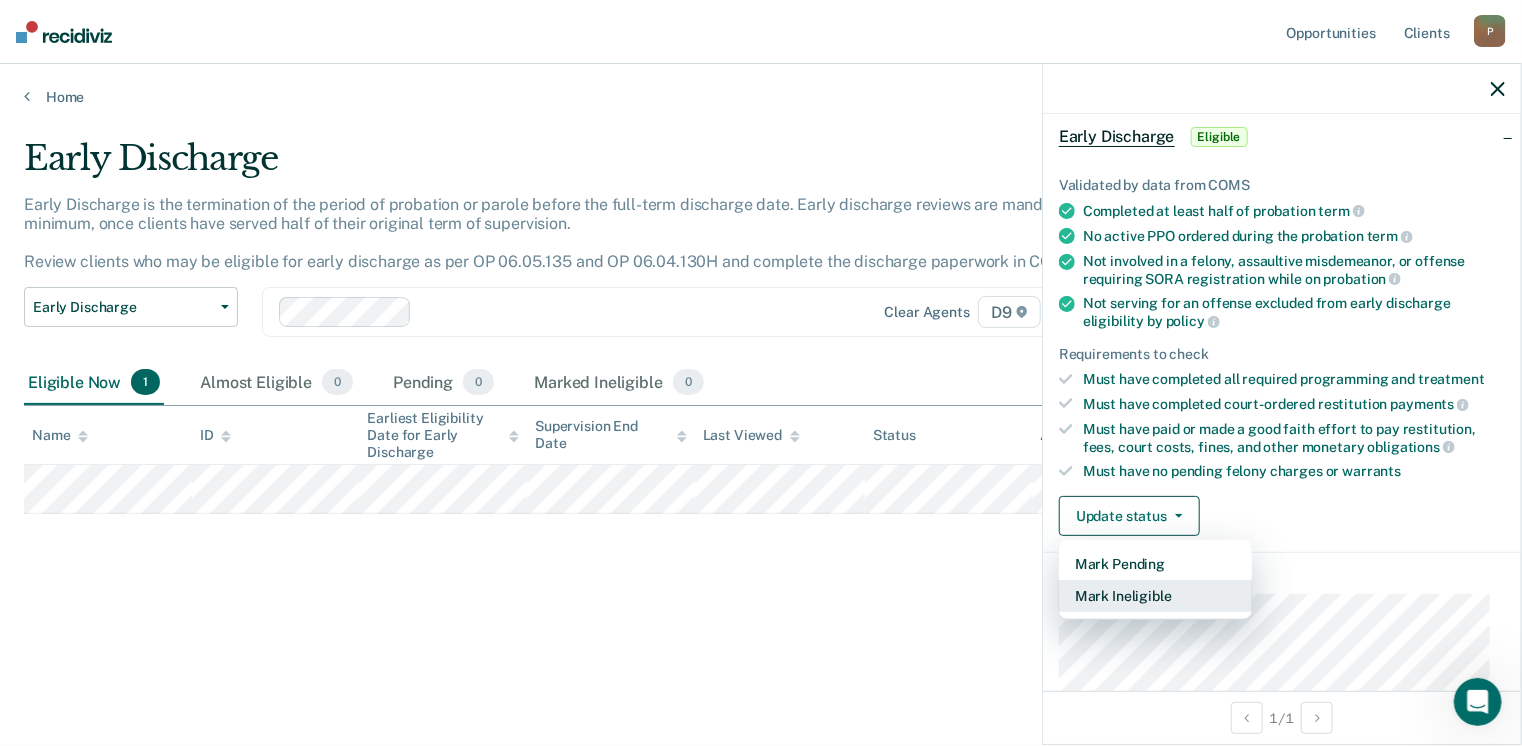 scroll, scrollTop: 200, scrollLeft: 0, axis: vertical 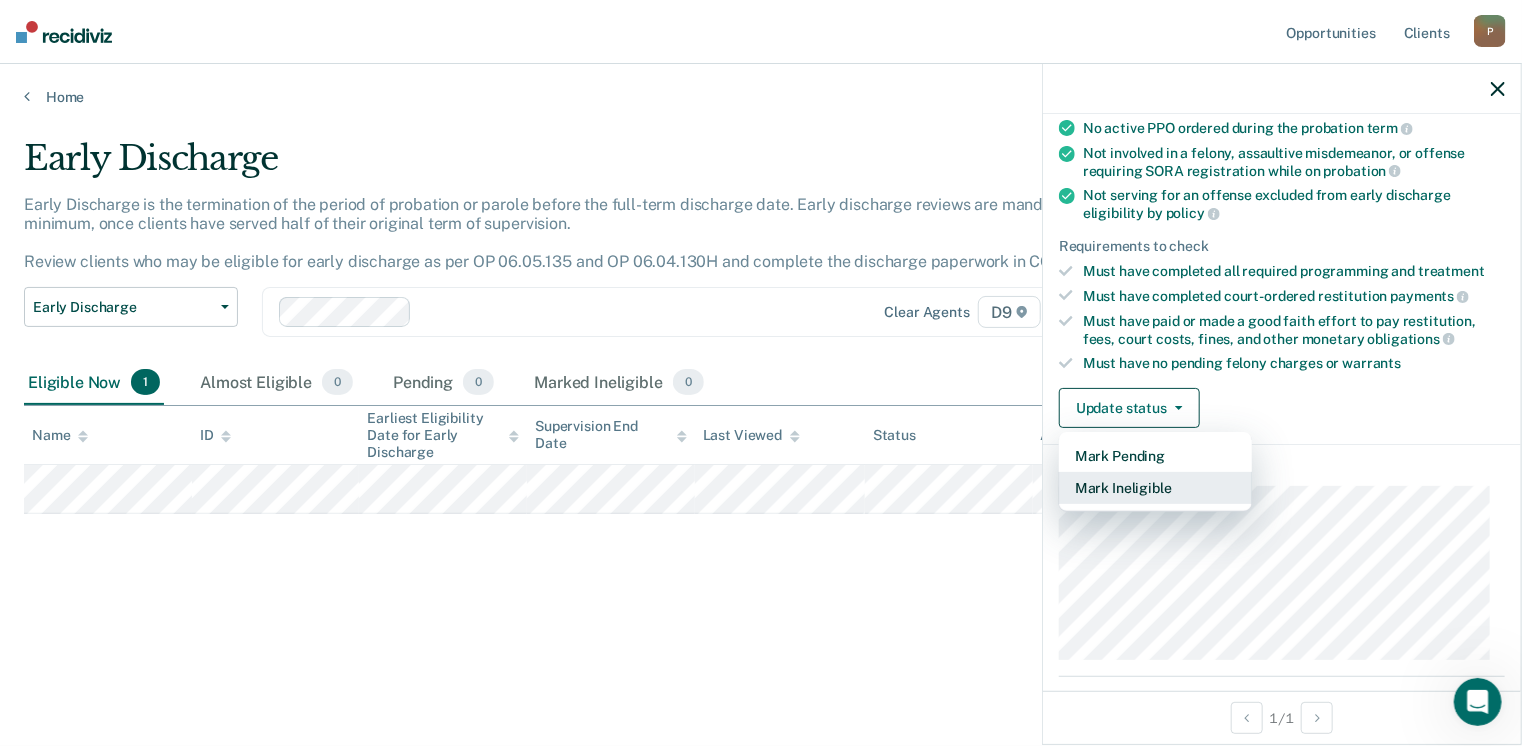 click on "Mark Ineligible" at bounding box center (1155, 488) 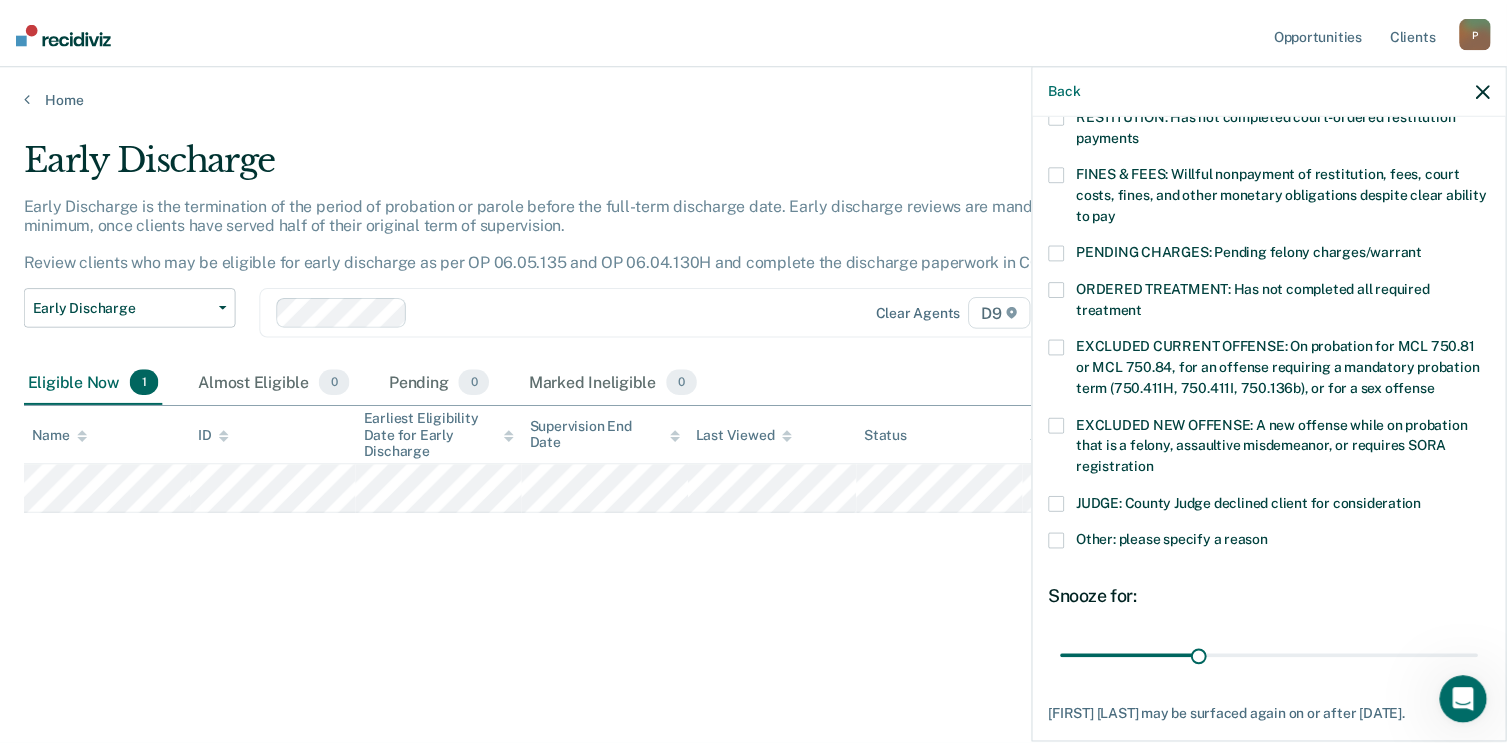 scroll, scrollTop: 600, scrollLeft: 0, axis: vertical 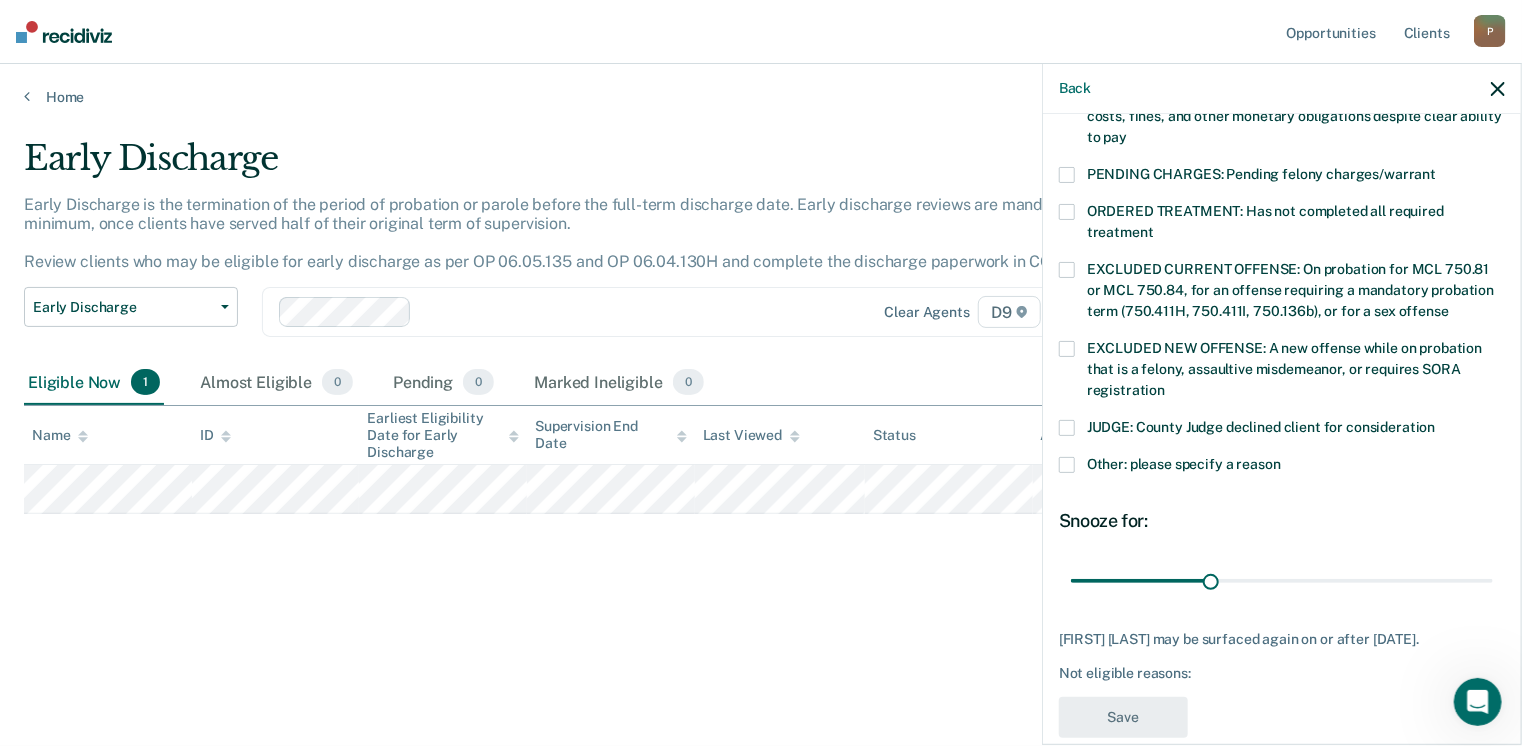 click at bounding box center [1067, 428] 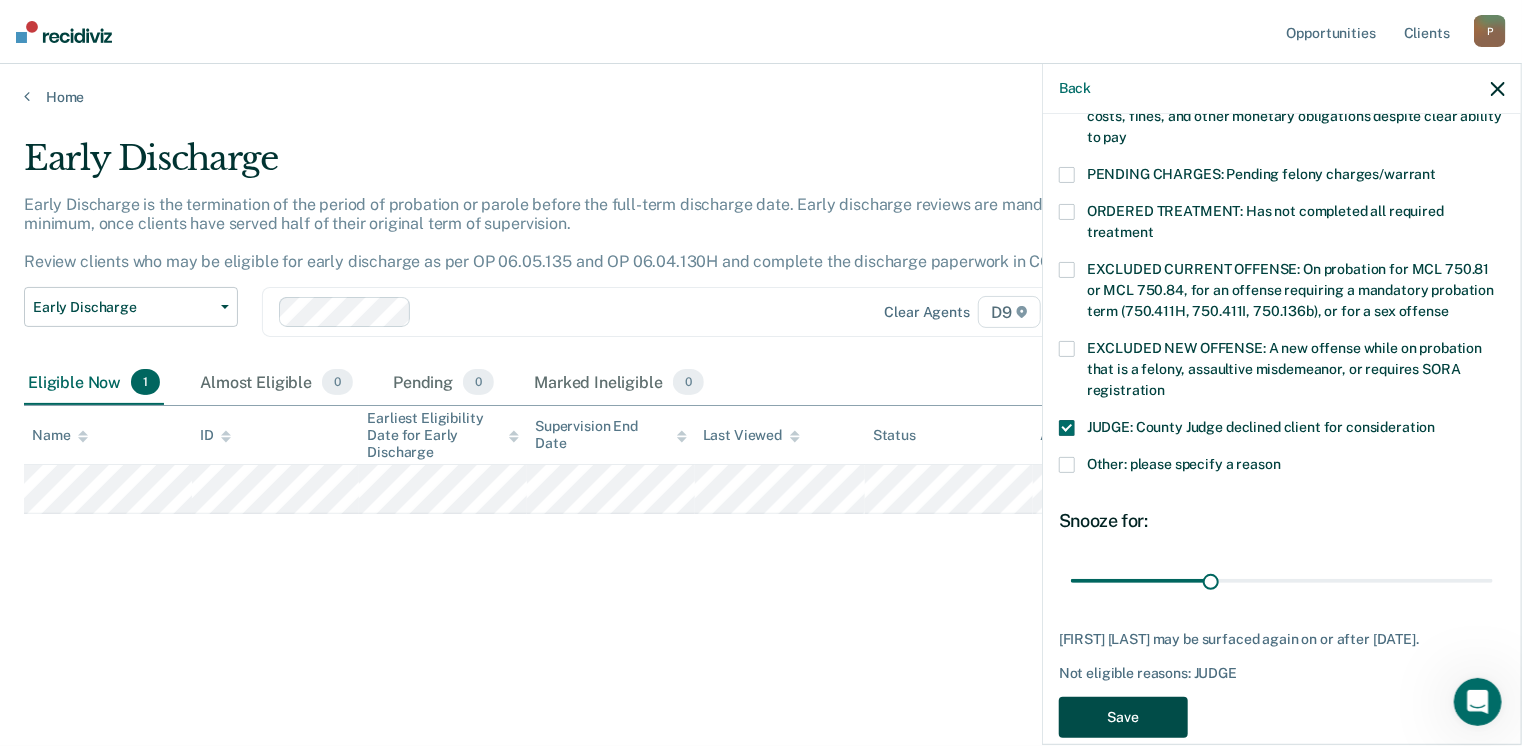 click on "Save" at bounding box center (1123, 717) 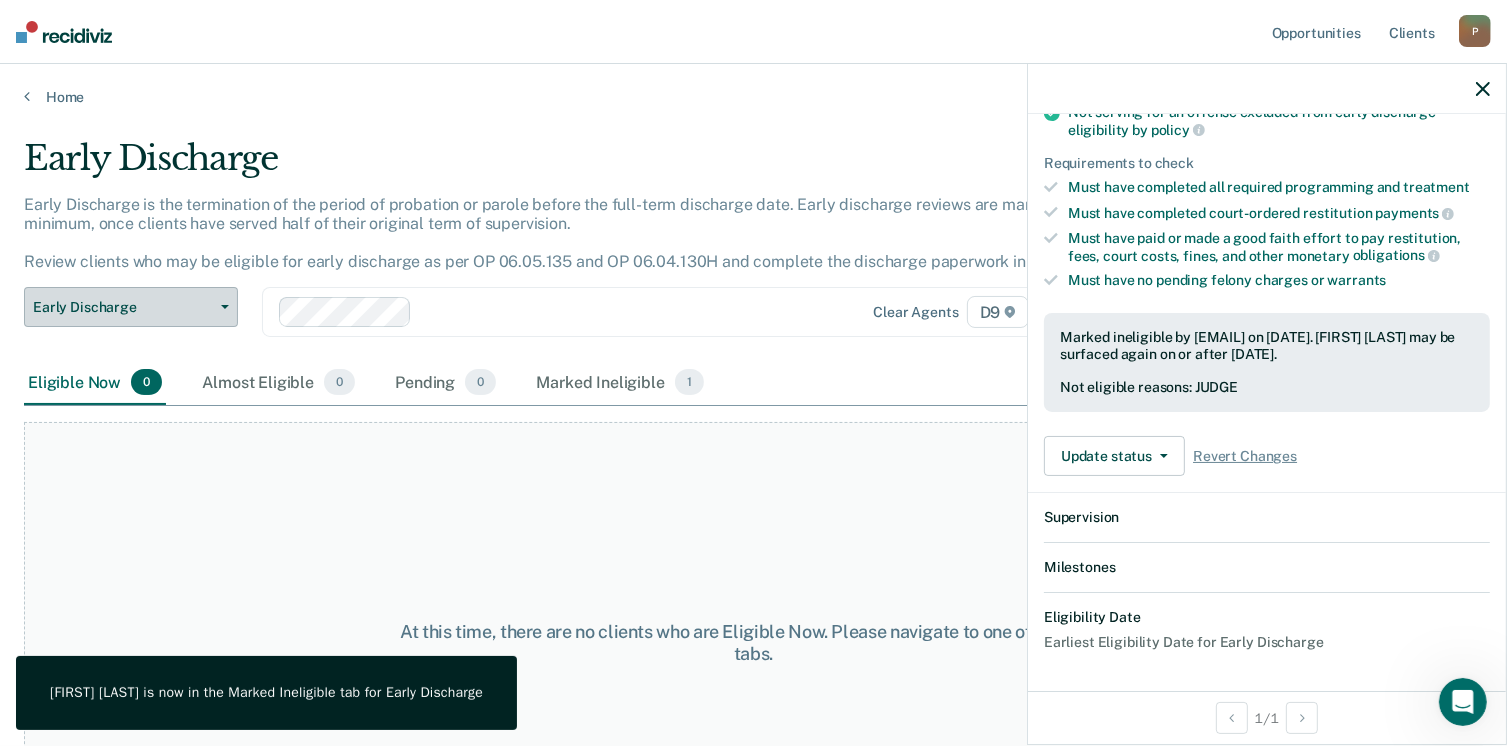 scroll, scrollTop: 540, scrollLeft: 0, axis: vertical 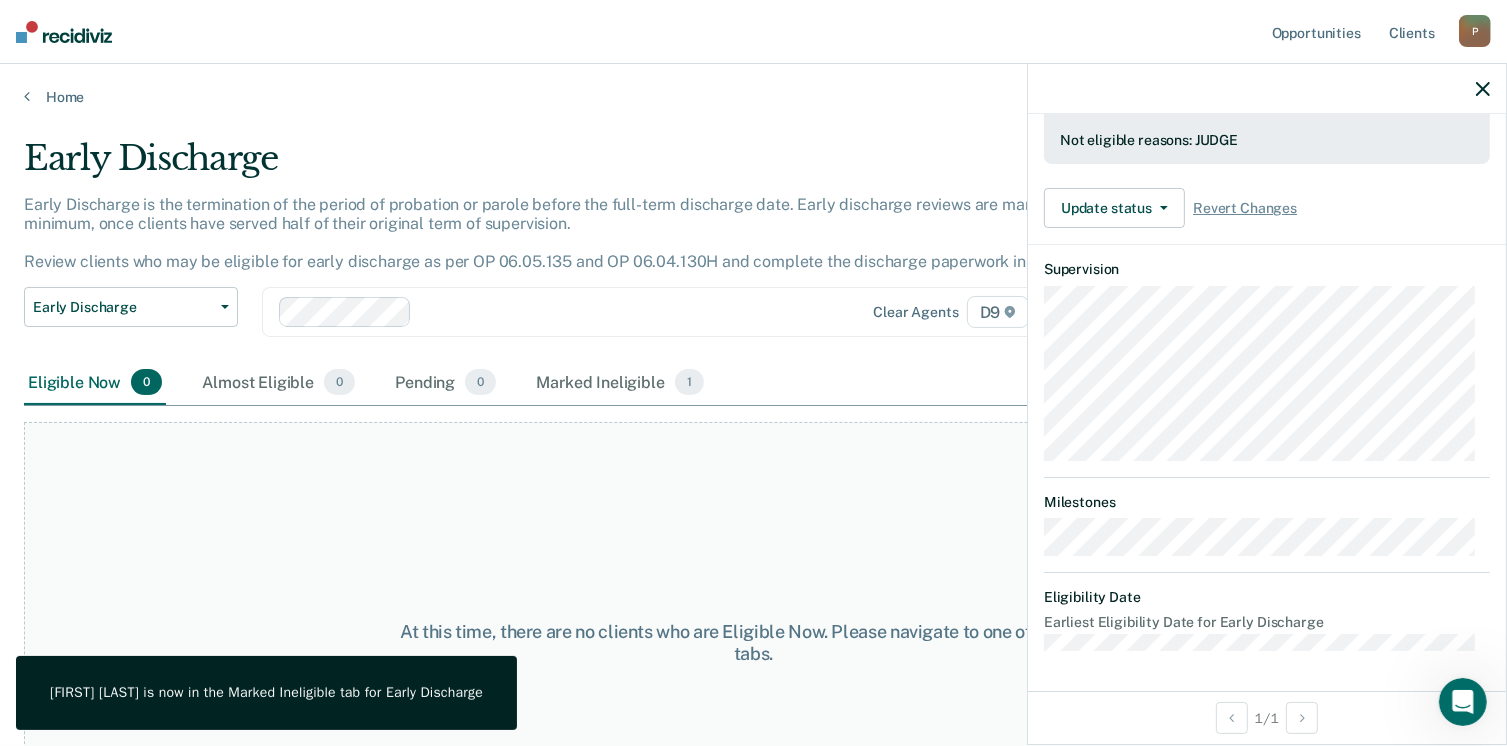 drag, startPoint x: 1470, startPoint y: 81, endPoint x: 1472, endPoint y: 92, distance: 11.18034 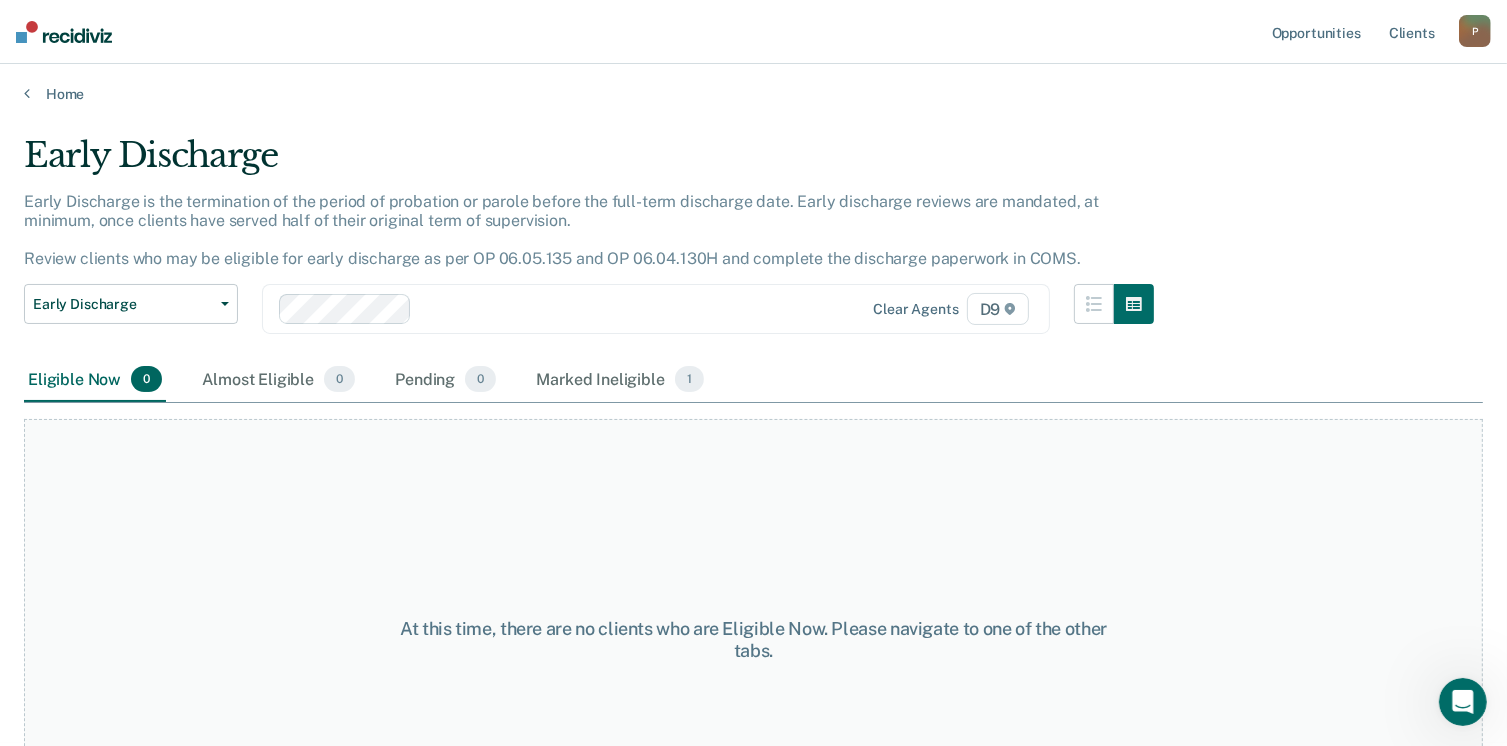 scroll, scrollTop: 0, scrollLeft: 0, axis: both 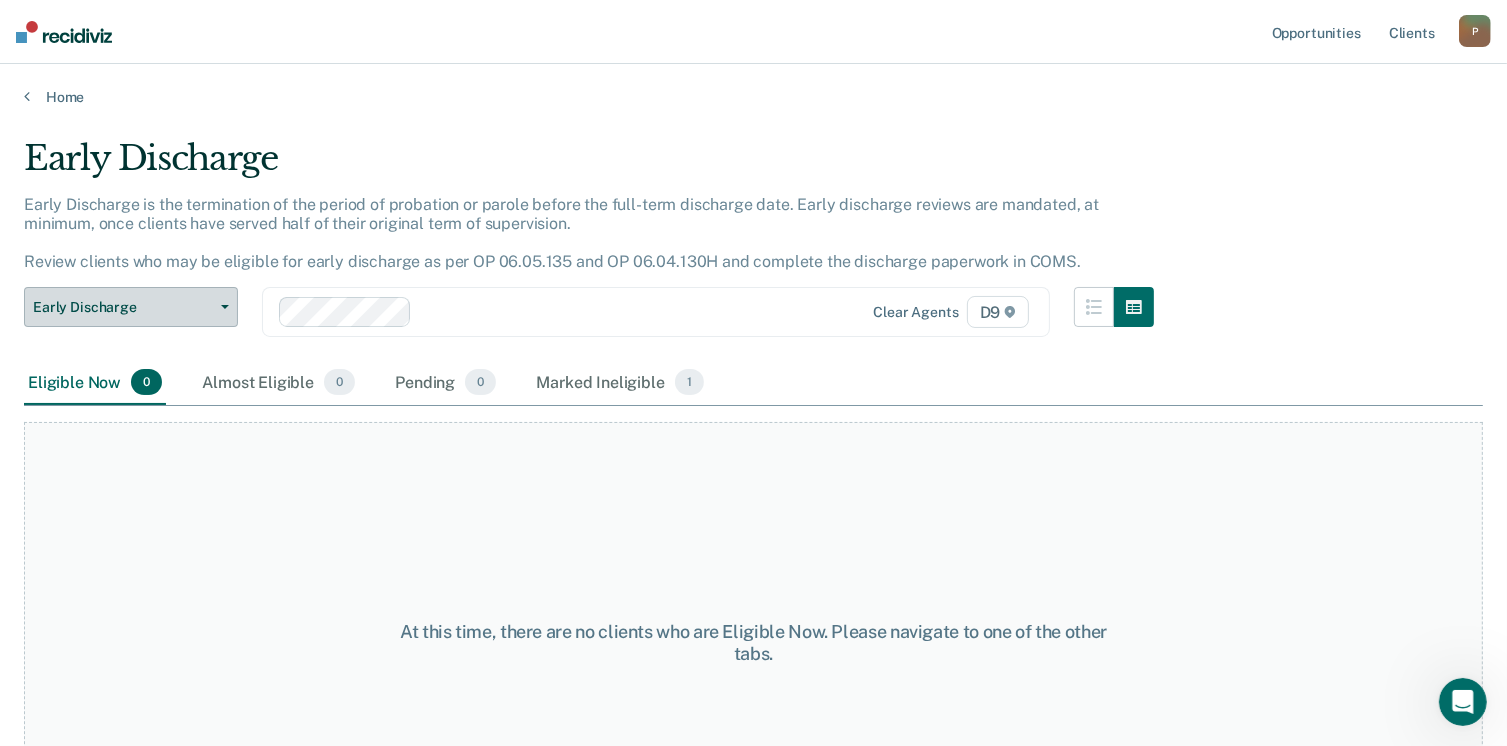 click on "Early Discharge" at bounding box center [123, 307] 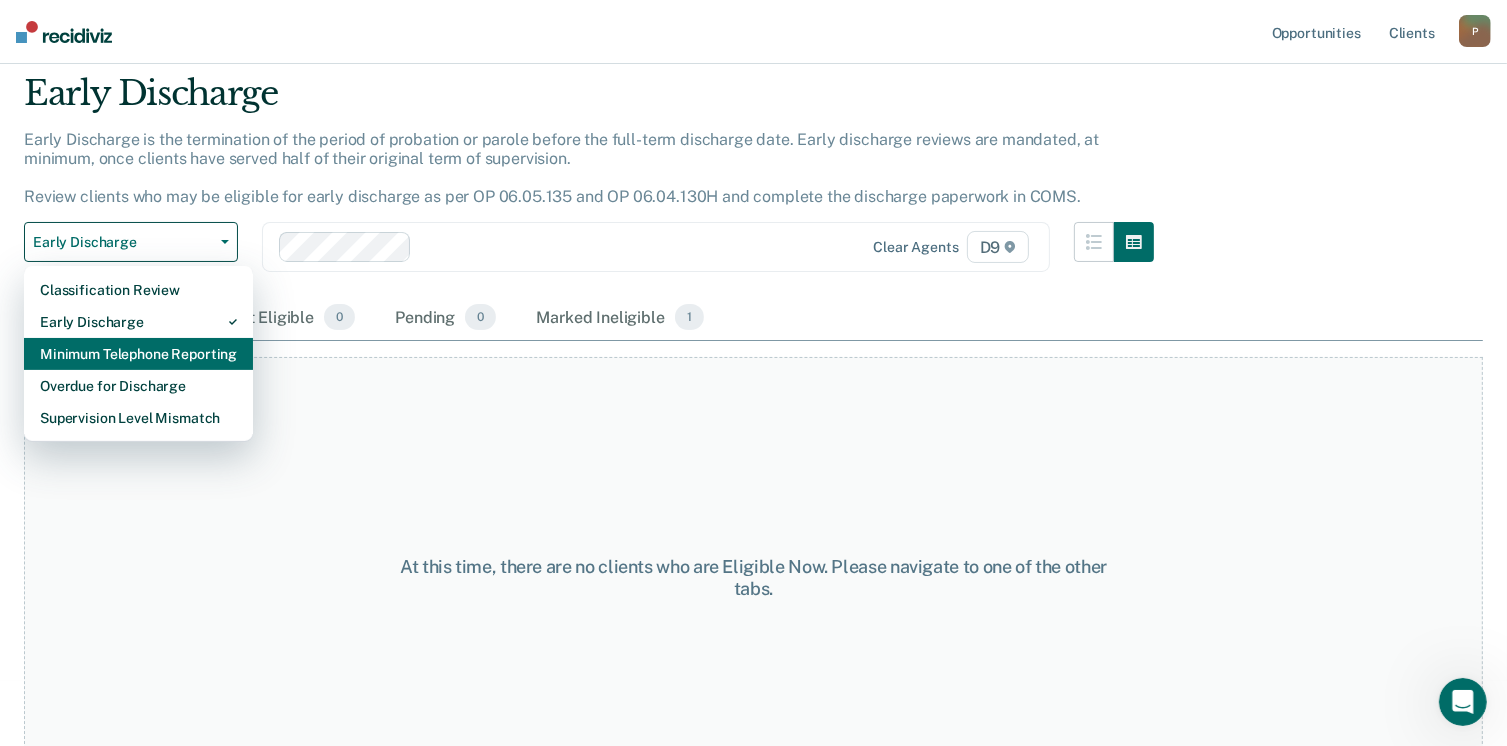 scroll, scrollTop: 100, scrollLeft: 0, axis: vertical 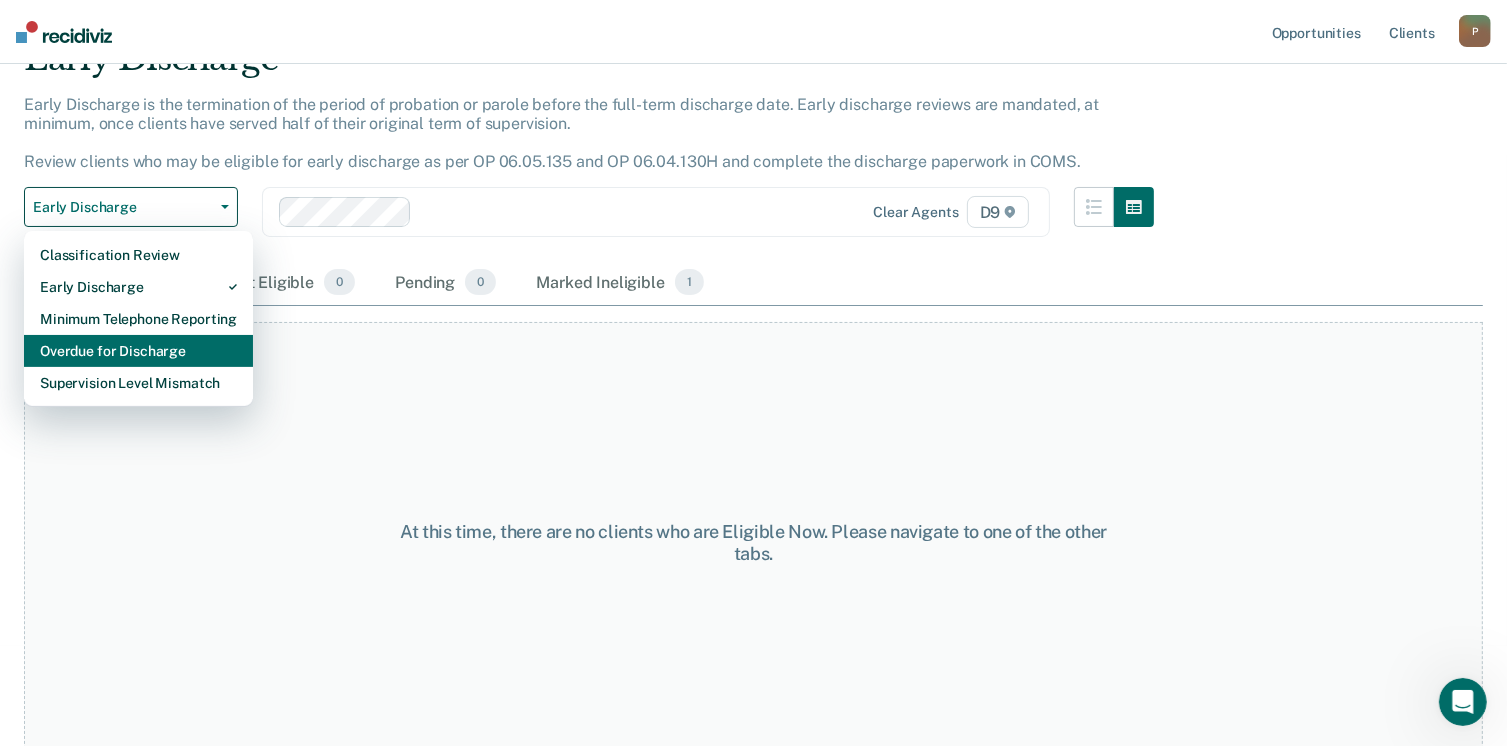 click on "Overdue for Discharge" at bounding box center [138, 351] 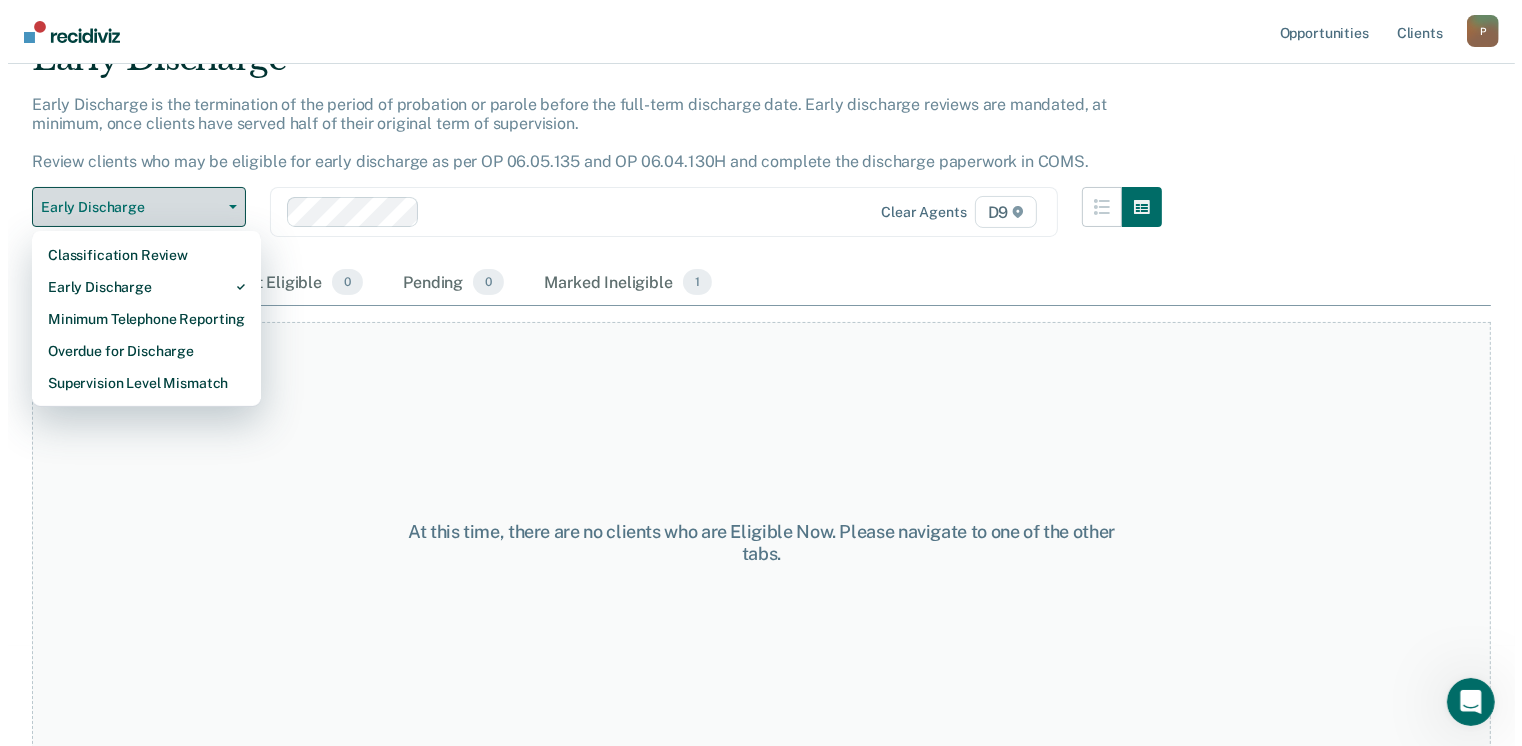 scroll, scrollTop: 0, scrollLeft: 0, axis: both 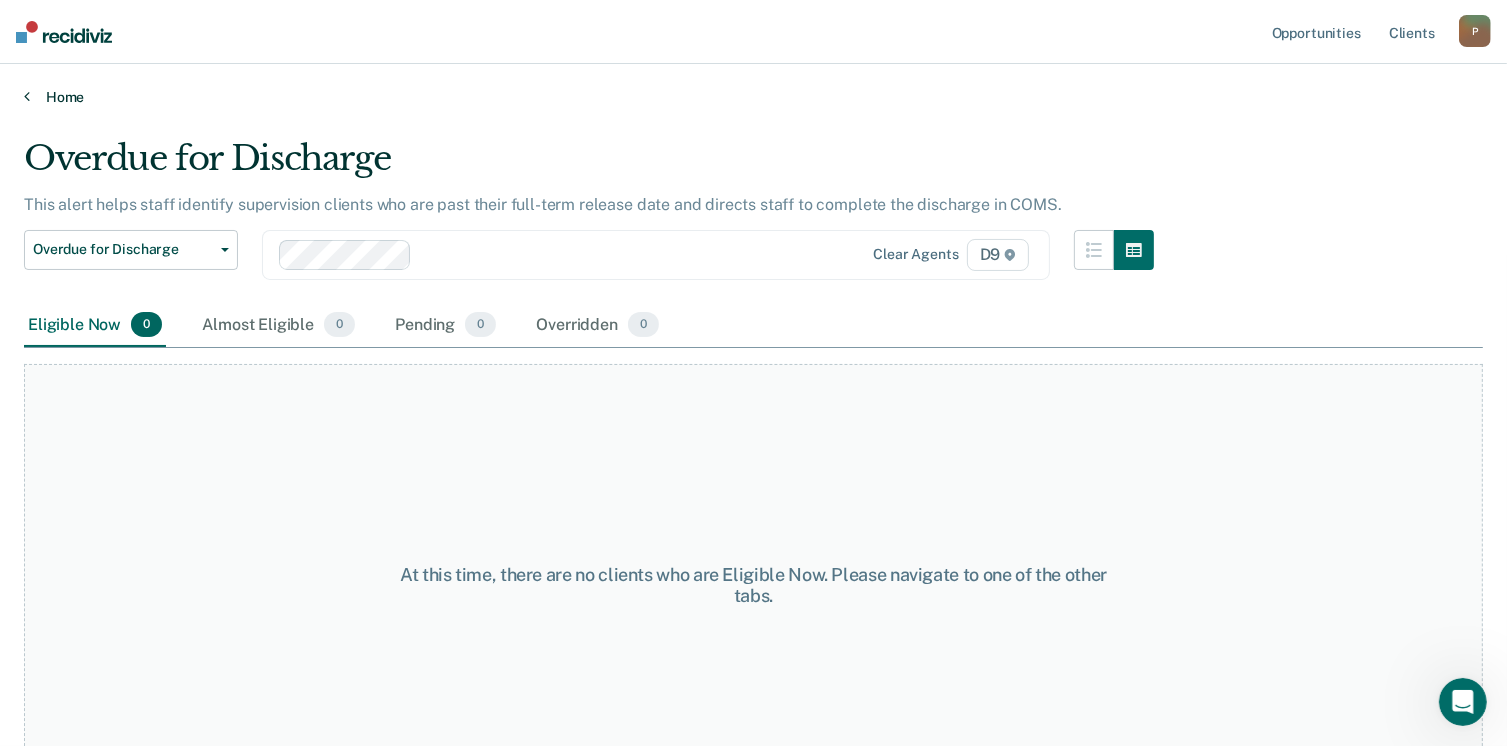 click on "Home" at bounding box center (753, 97) 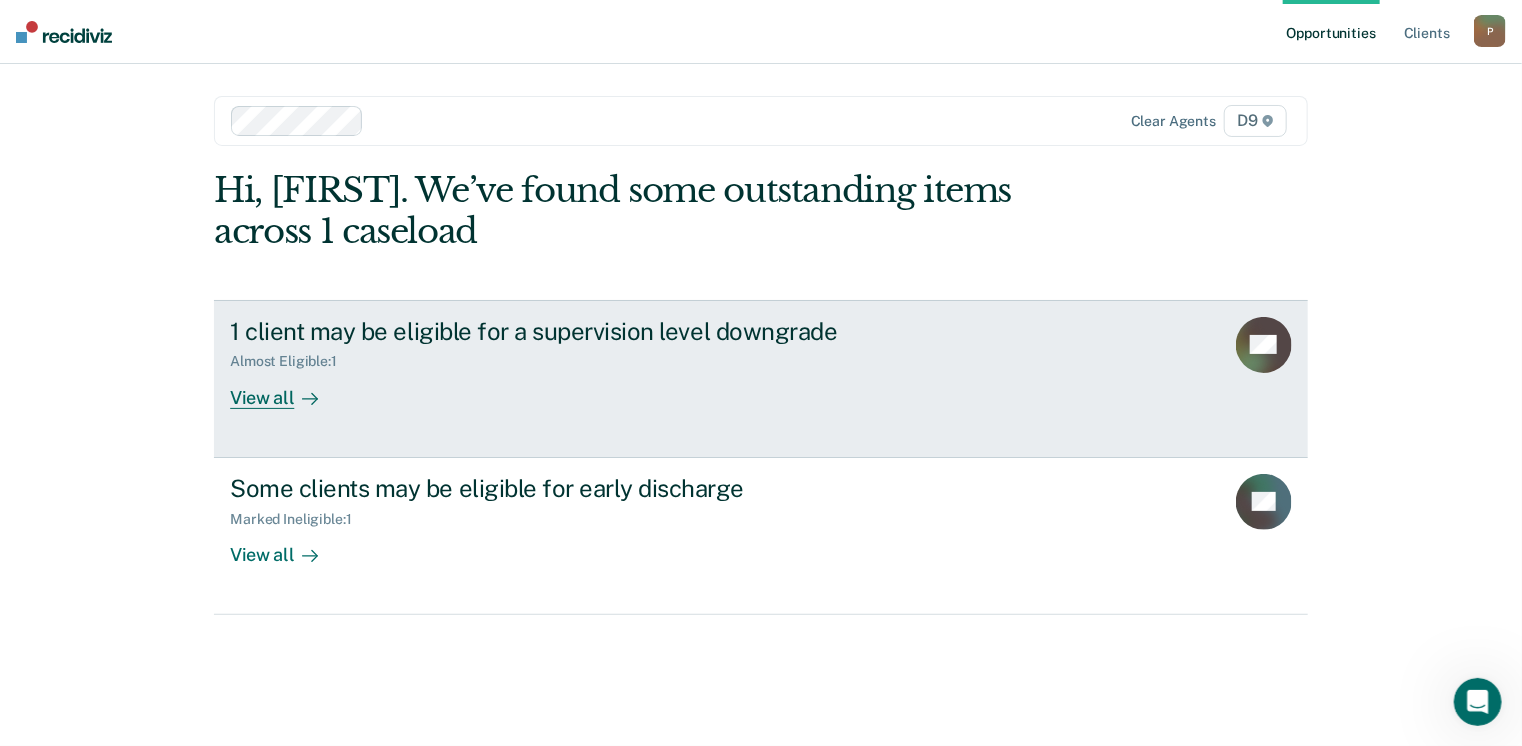 click on "Almost Eligible :  1" at bounding box center (581, 357) 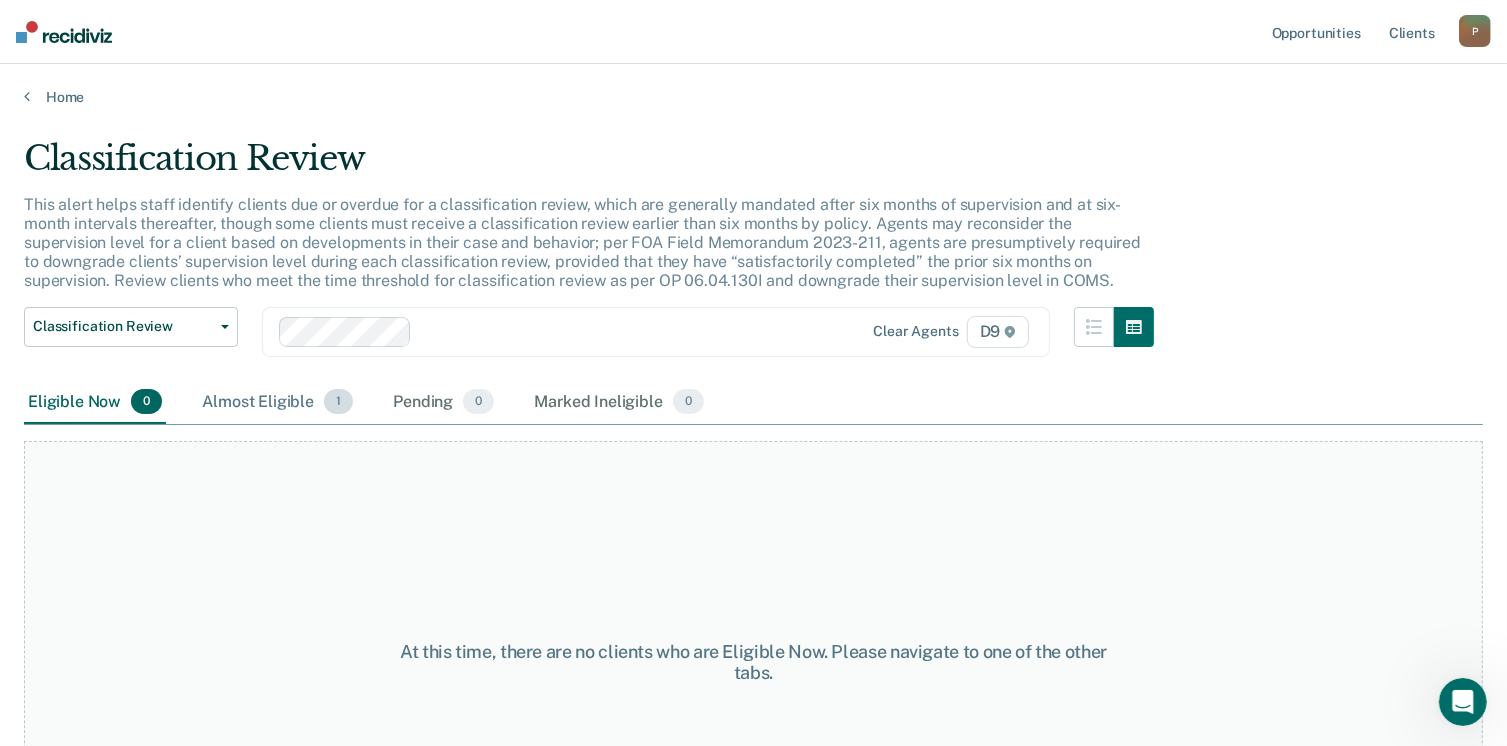 click on "Almost Eligible 1" at bounding box center [277, 403] 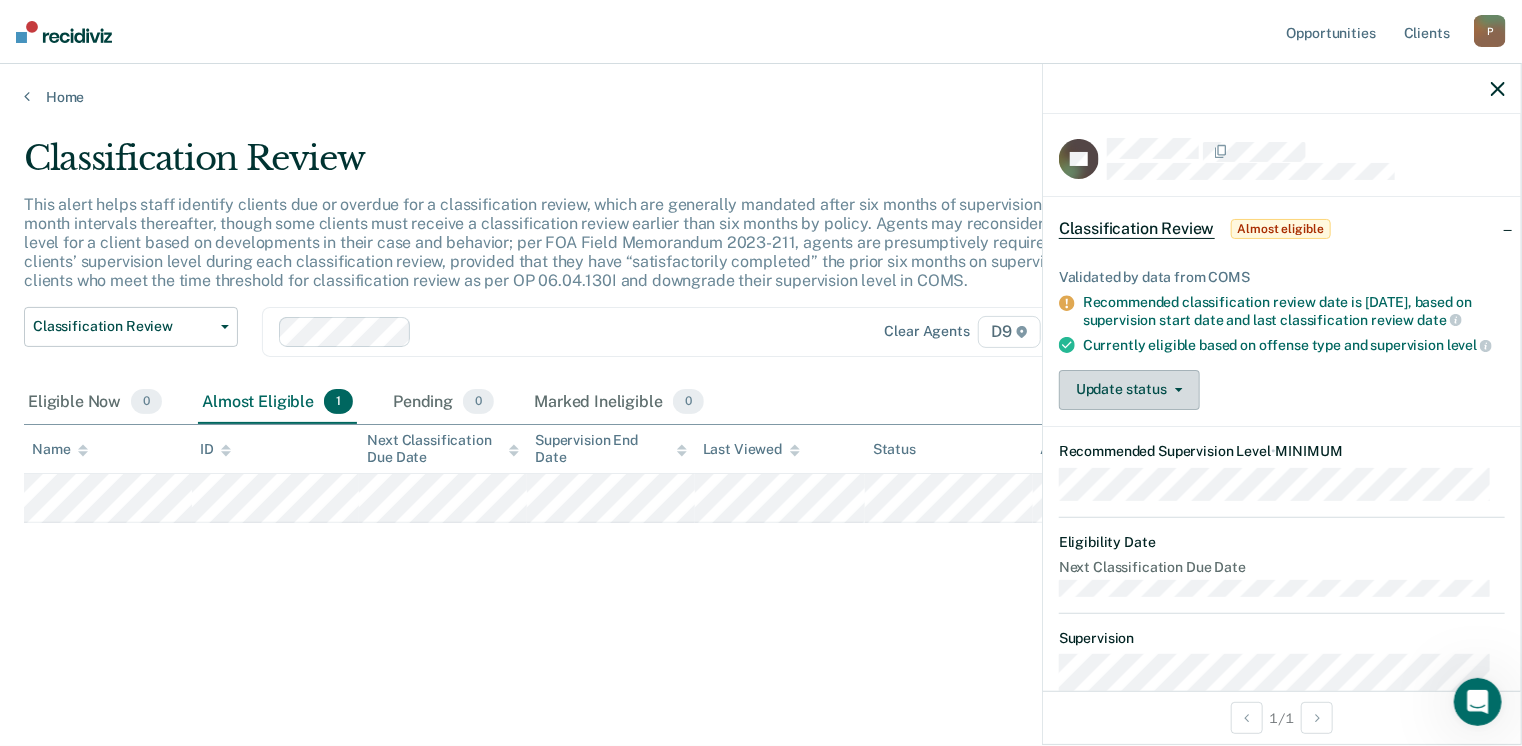 click on "Update status" at bounding box center (1129, 390) 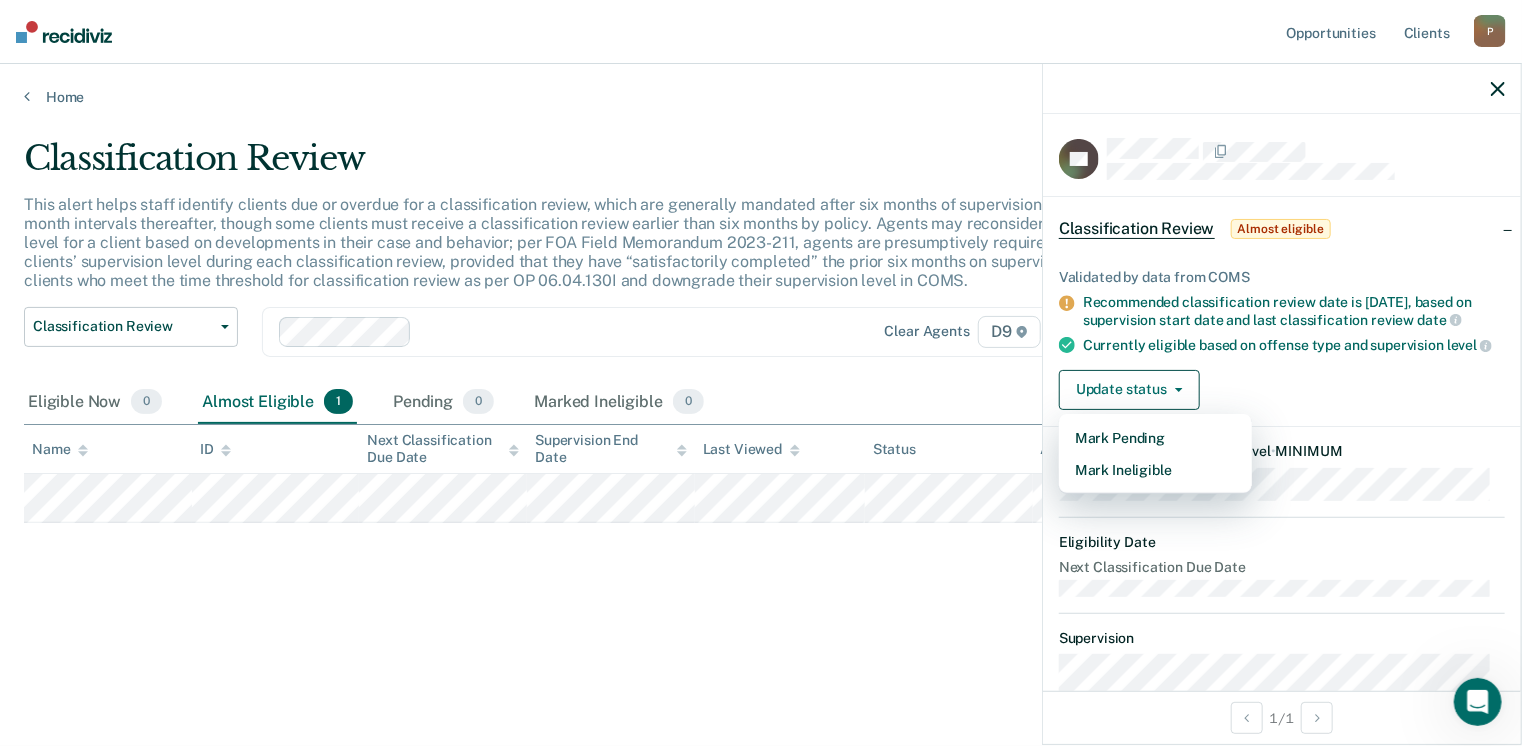 click on "Eligible Now 0 Almost Eligible 1 Pending 0 Marked Ineligible 0" at bounding box center (761, 403) 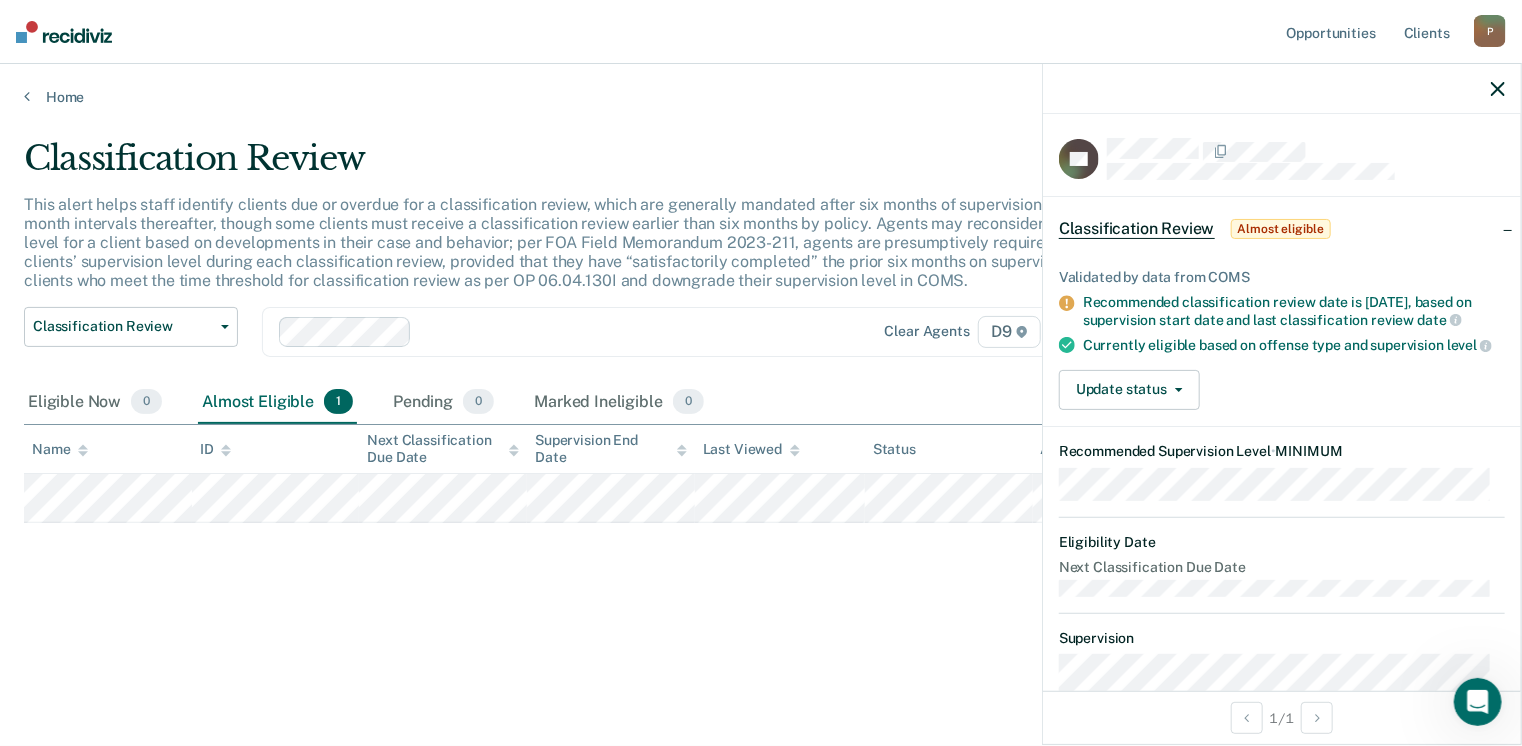 click 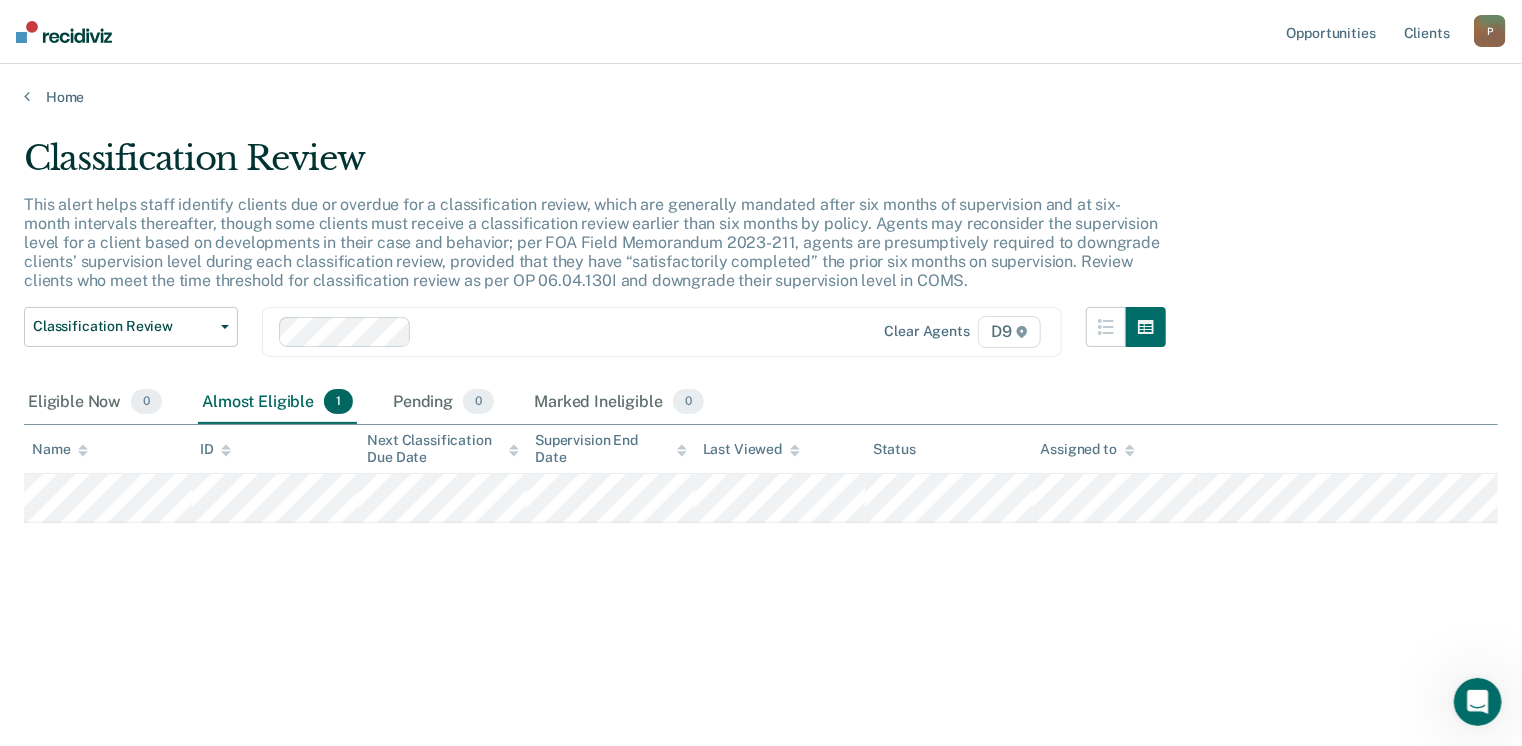 click on "This alert helps staff identify clients due or overdue for a classification review, which are generally mandated after six months of supervision and at six-month intervals thereafter, though some clients must receive a classification review earlier than six months by policy. Agents may reconsider the supervision level for a client based on developments in their case and behavior; per FOA Field Memorandum 2023-211, agents are presumptively required to downgrade clients’ supervision level during each classification review, provided that they have “satisfactorily completed” the prior six months on supervision. Review clients who meet the time threshold for classification review as per OP 06.04.130I and downgrade their supervision level in COMS." at bounding box center (592, 243) 